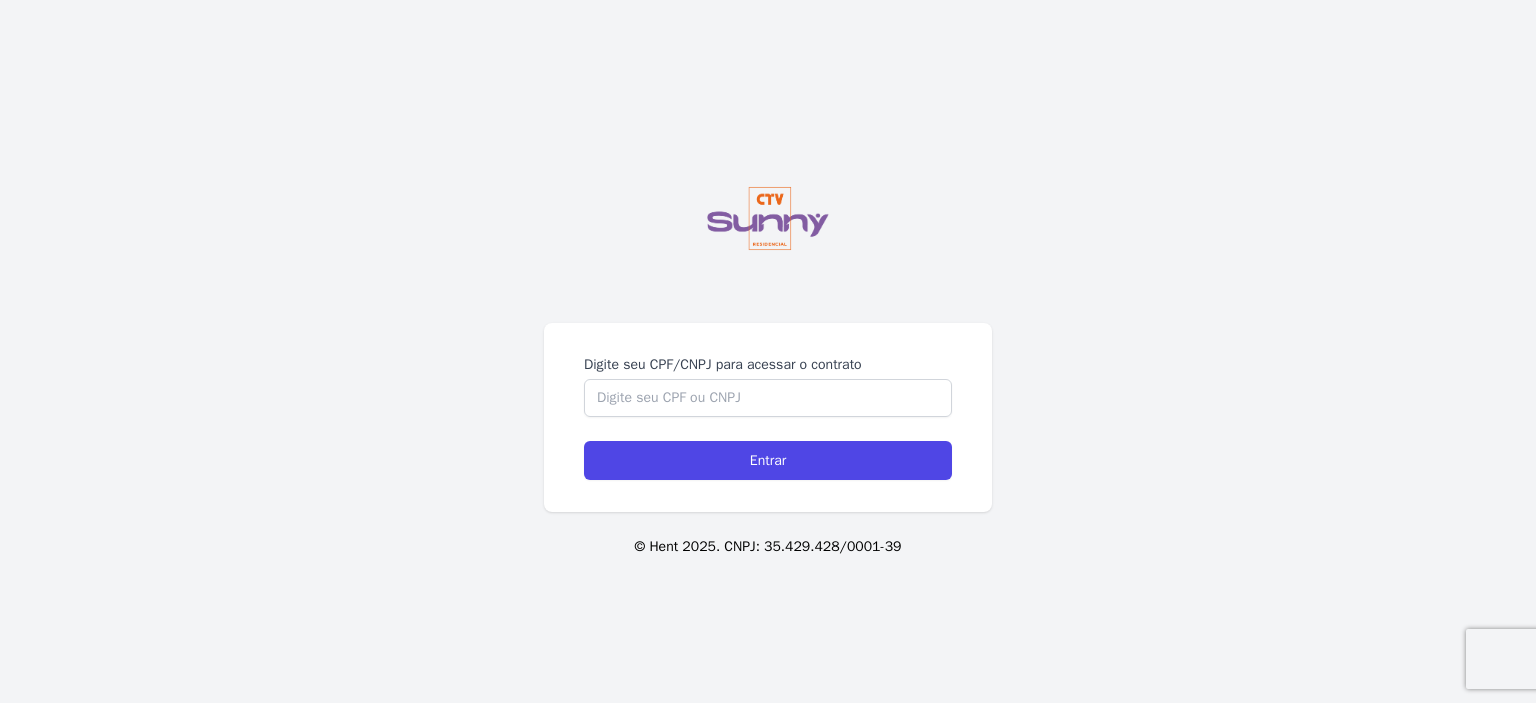 scroll, scrollTop: 0, scrollLeft: 0, axis: both 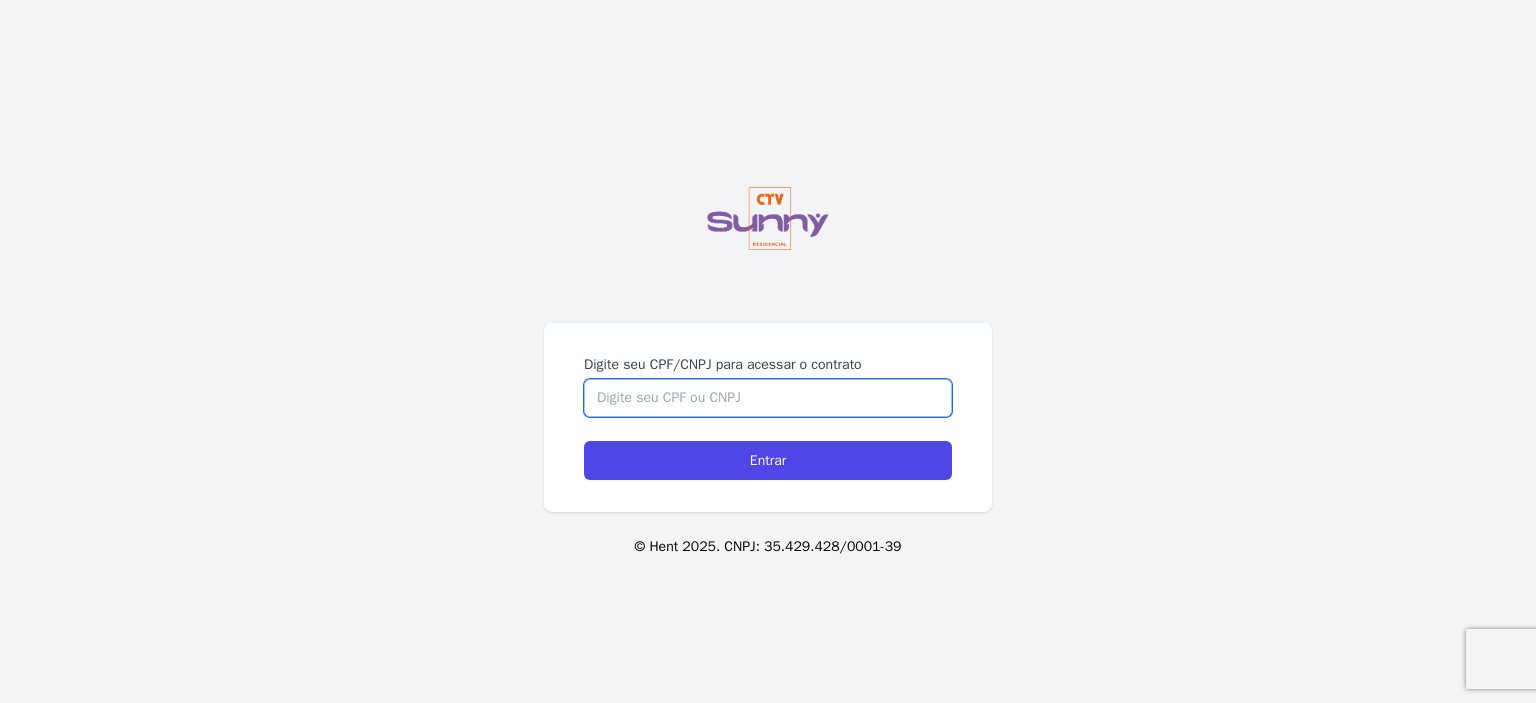 click on "Digite seu CPF/CNPJ para acessar o contrato" at bounding box center [768, 398] 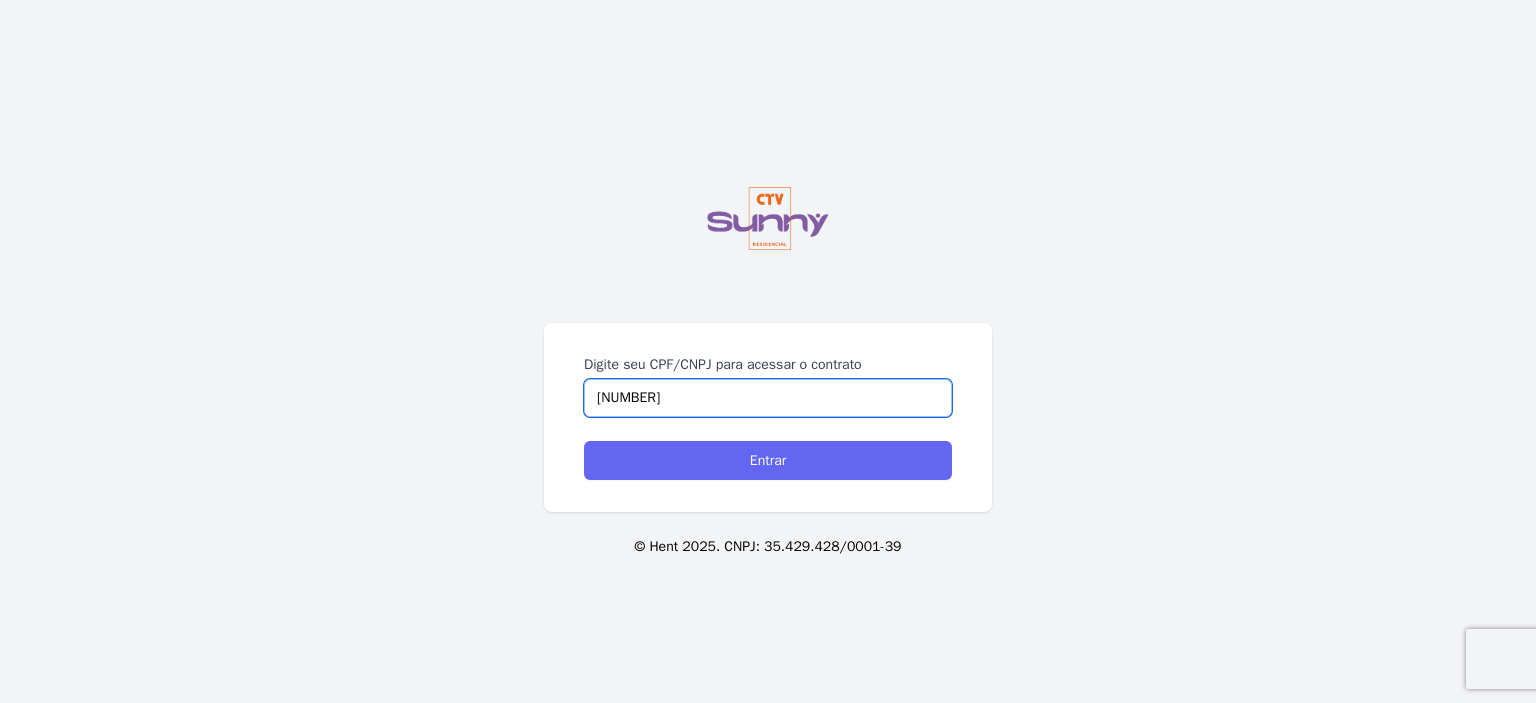 type on "07387619409" 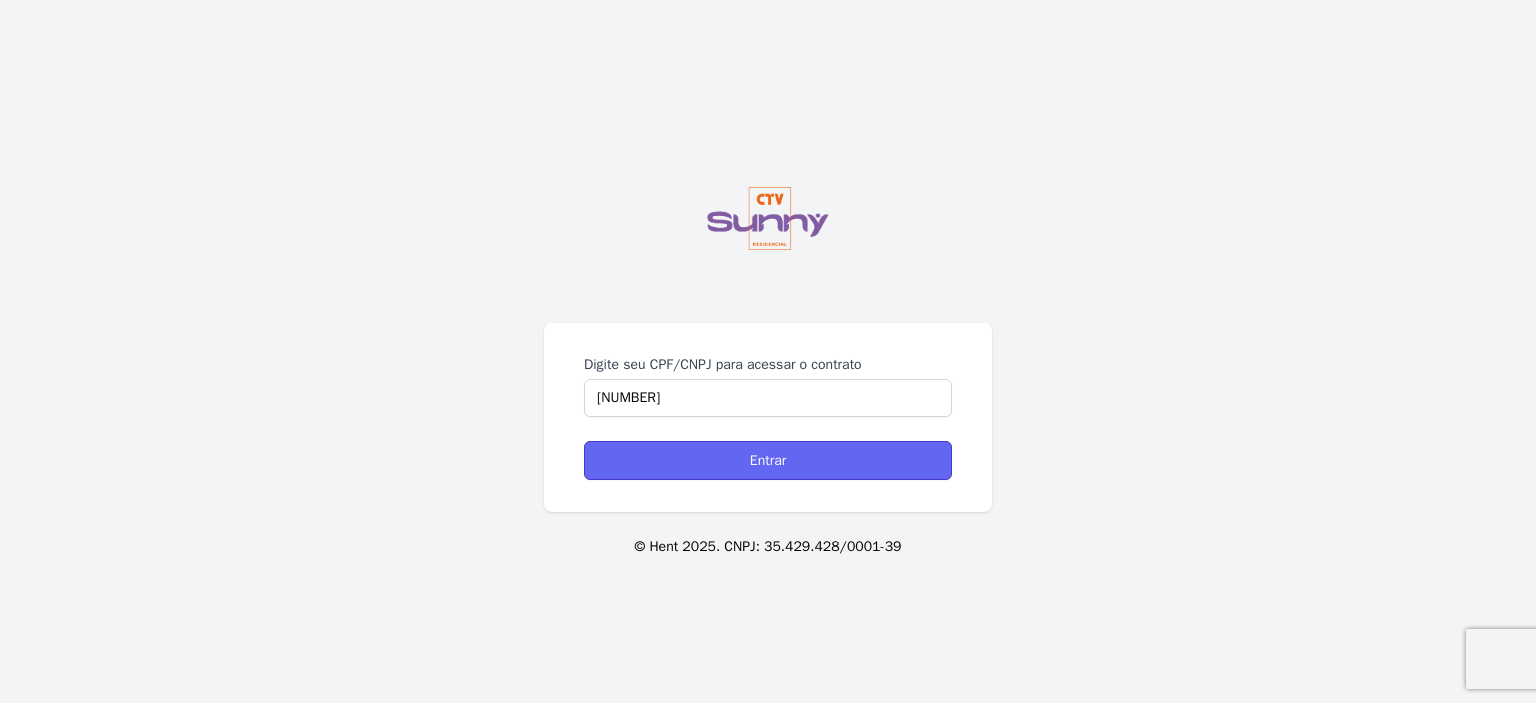 click on "Entrar" at bounding box center [768, 460] 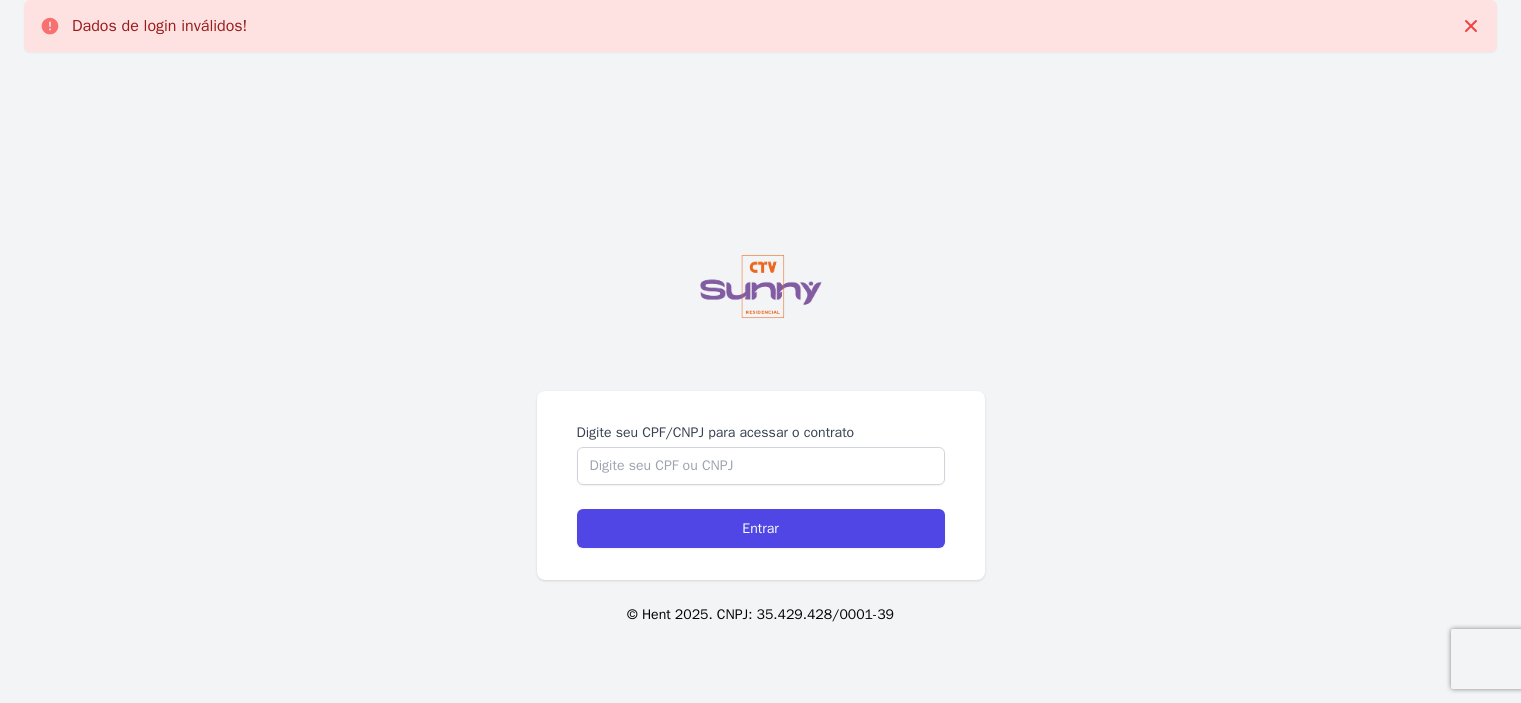 scroll, scrollTop: 0, scrollLeft: 0, axis: both 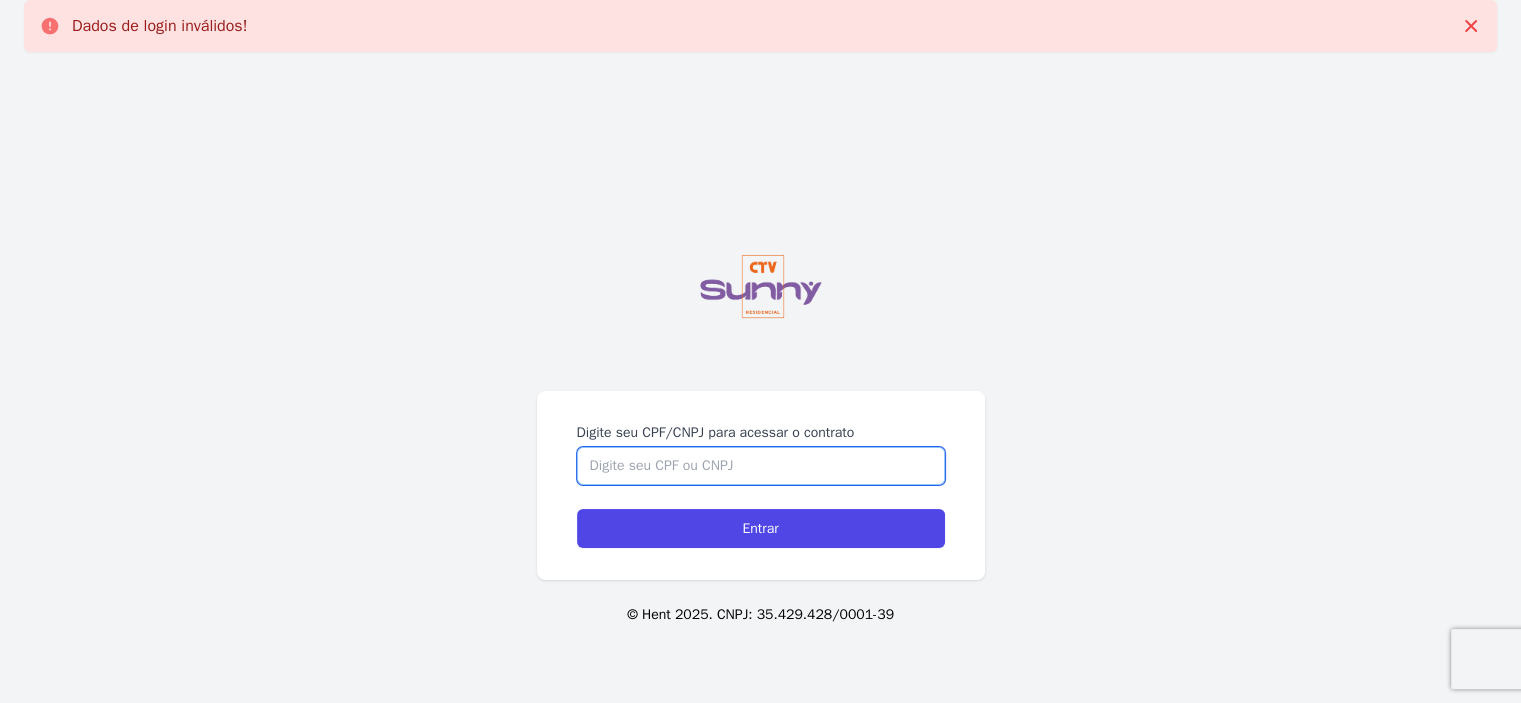 click on "Digite seu CPF/CNPJ para acessar o contrato" at bounding box center (761, 466) 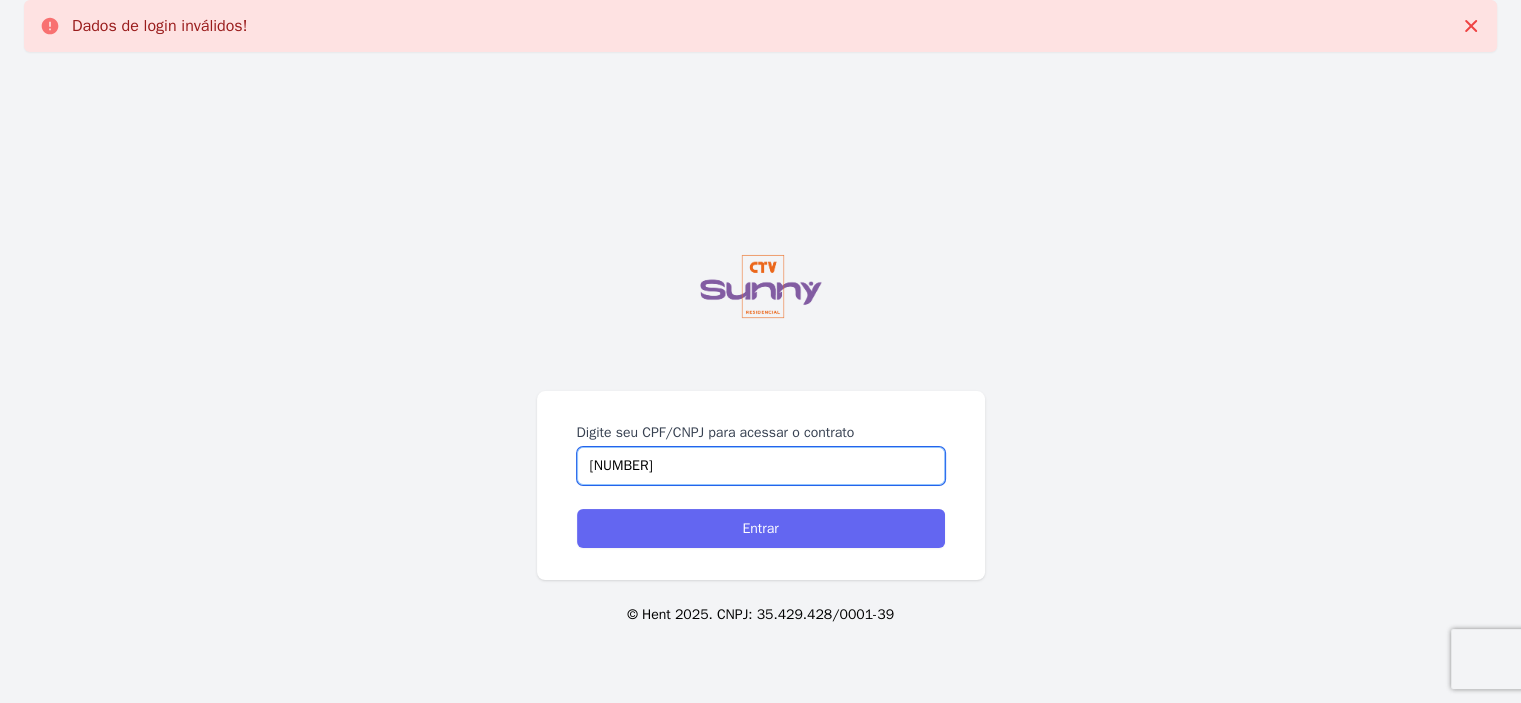 type on "[NUMBER]" 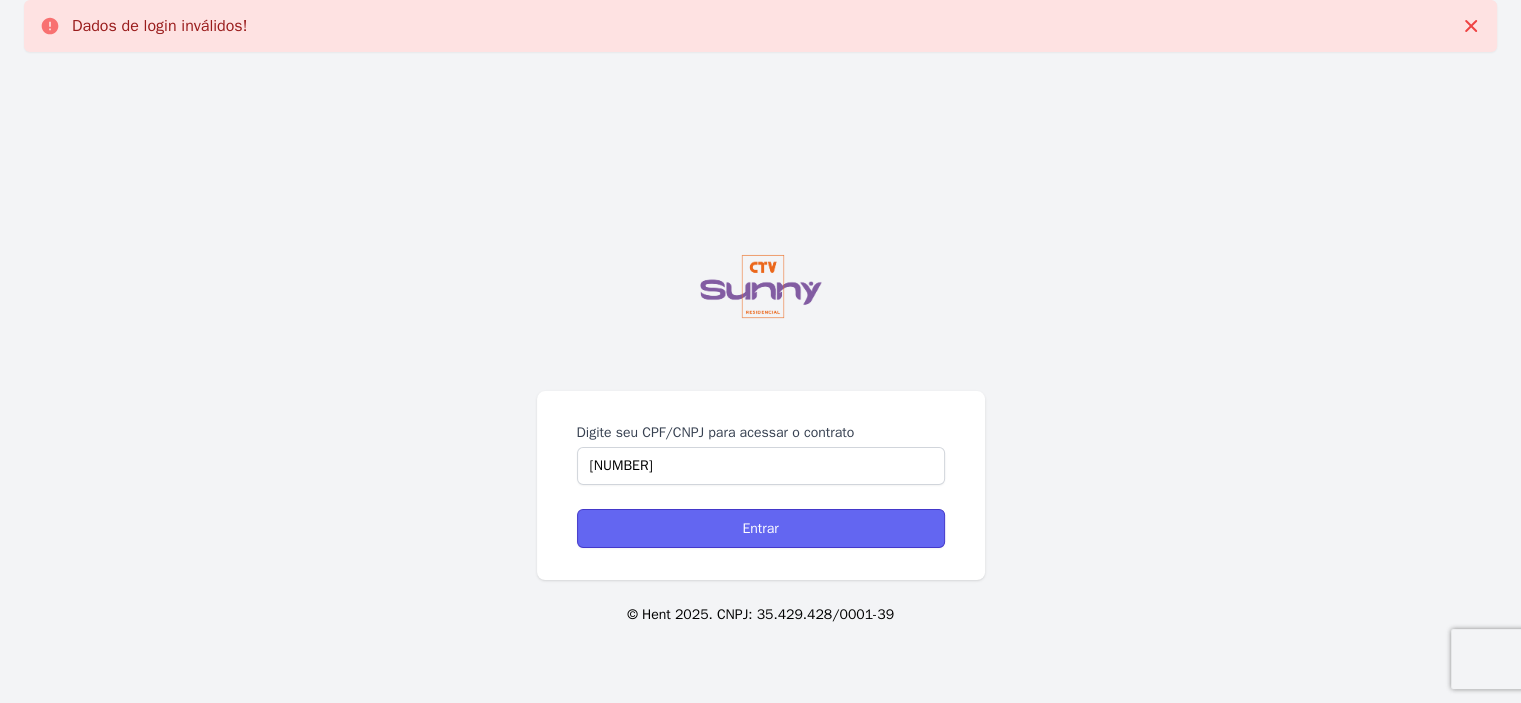 click on "Entrar" at bounding box center (761, 528) 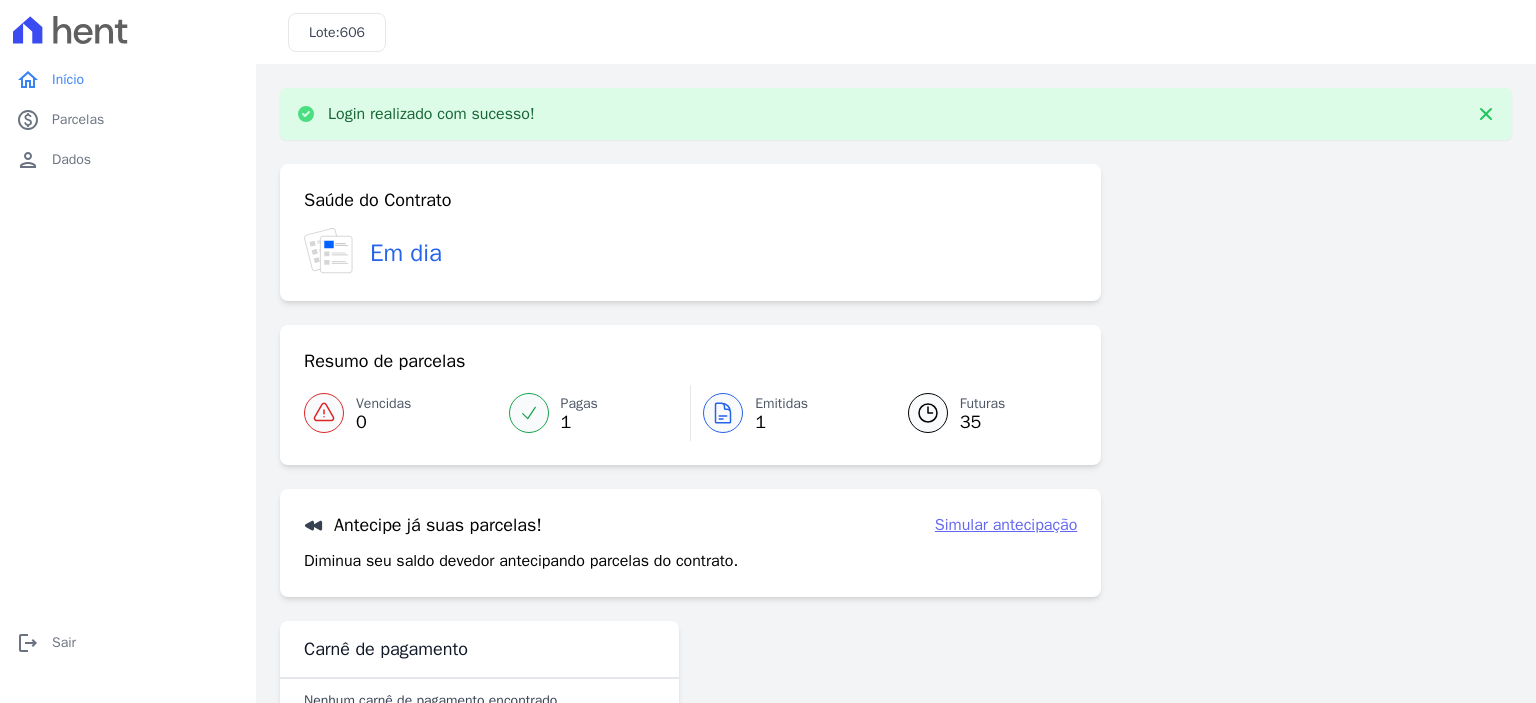 scroll, scrollTop: 0, scrollLeft: 0, axis: both 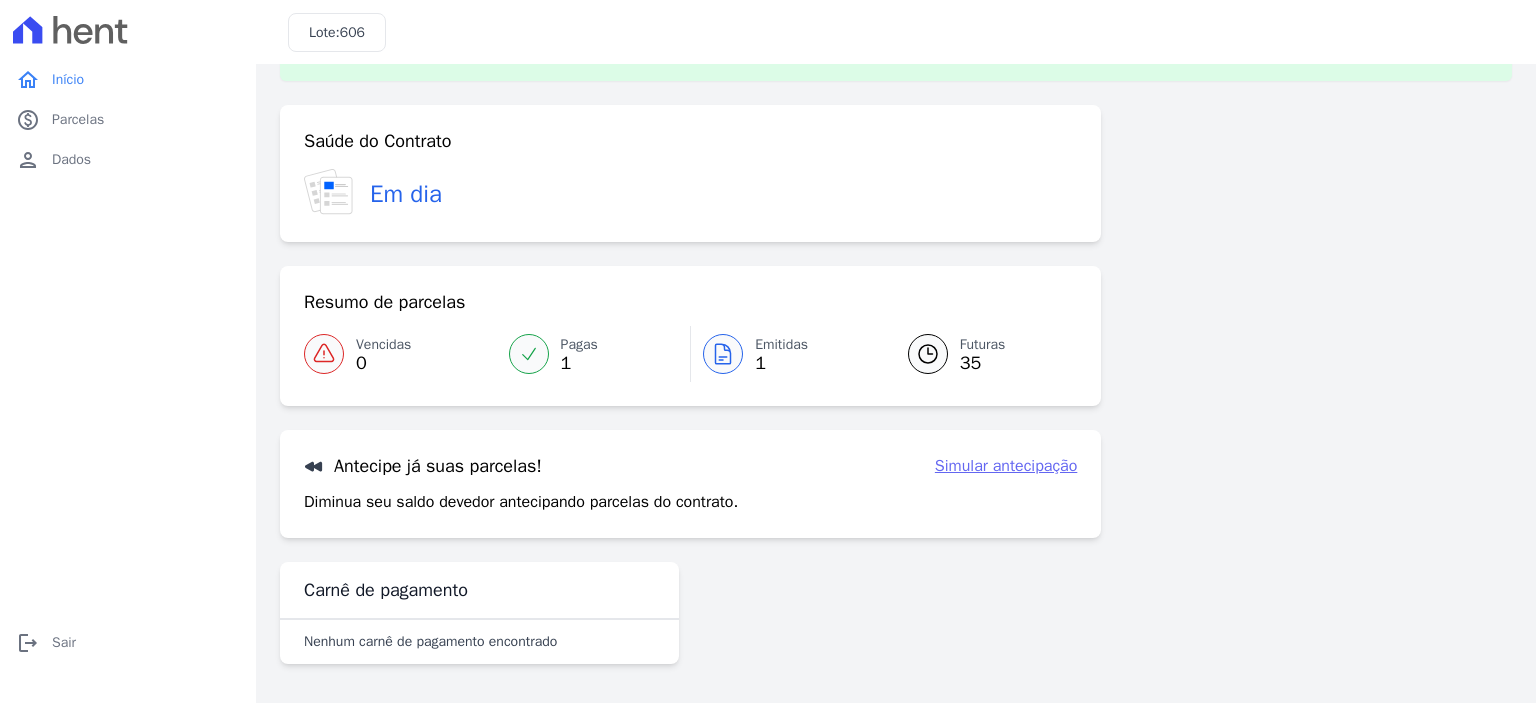 click at bounding box center (723, 354) 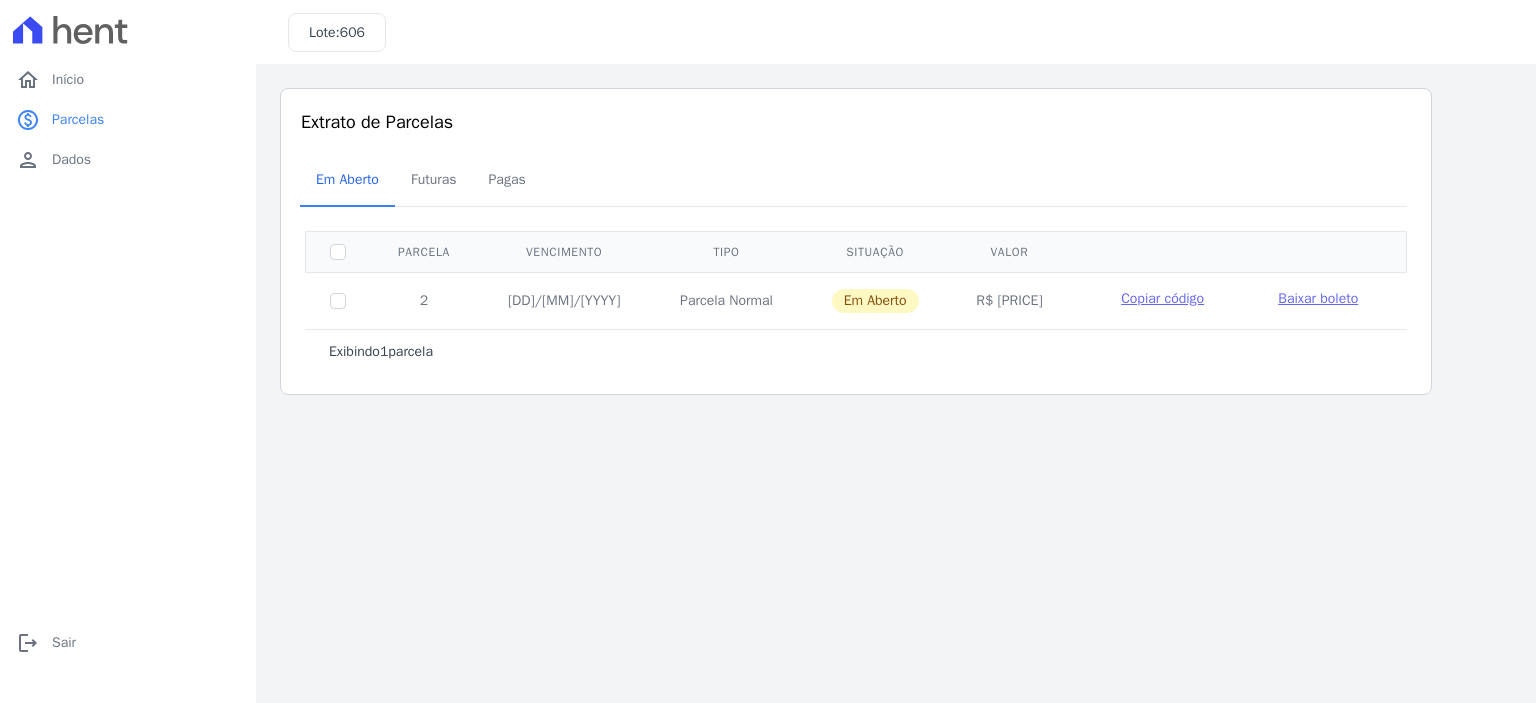 click on "Baixar boleto" at bounding box center (1318, 298) 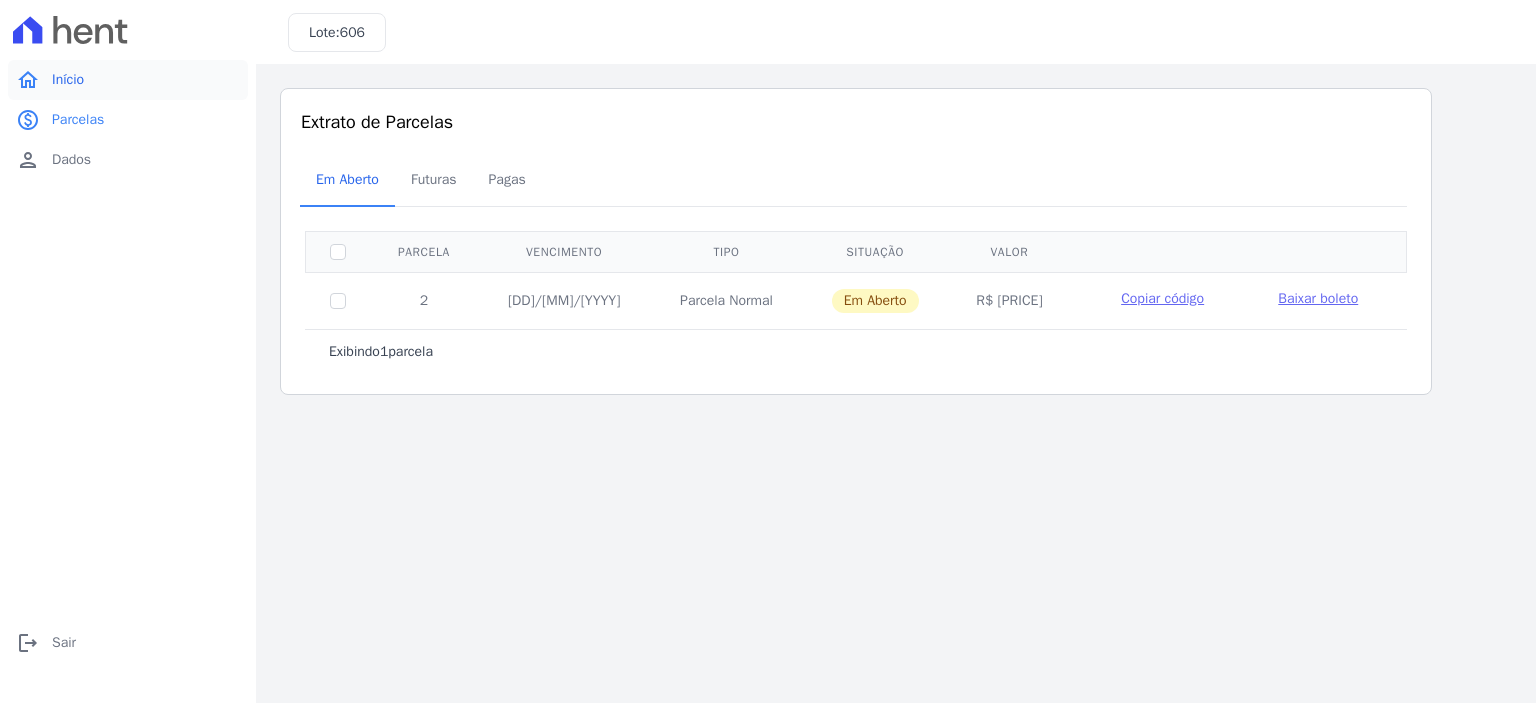 click on "Início" at bounding box center [68, 80] 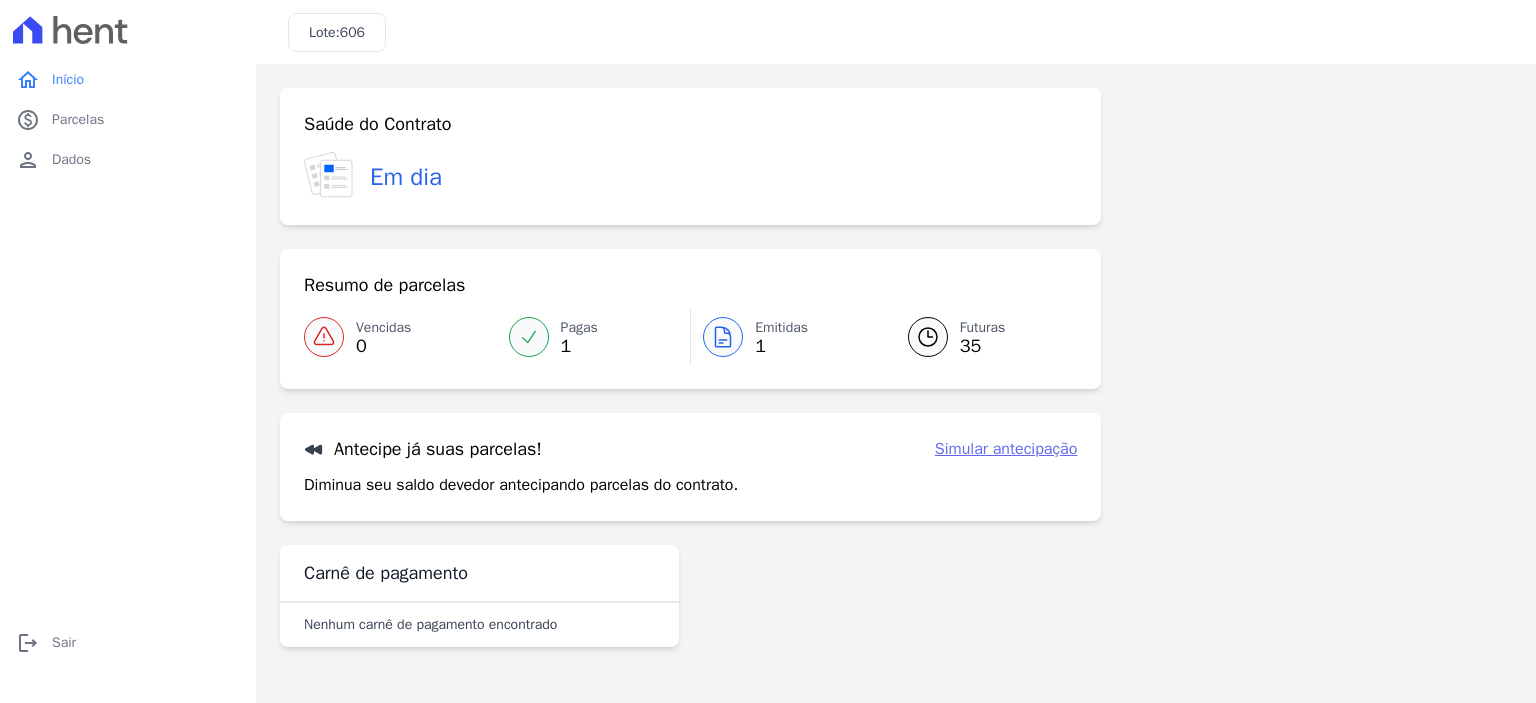 click 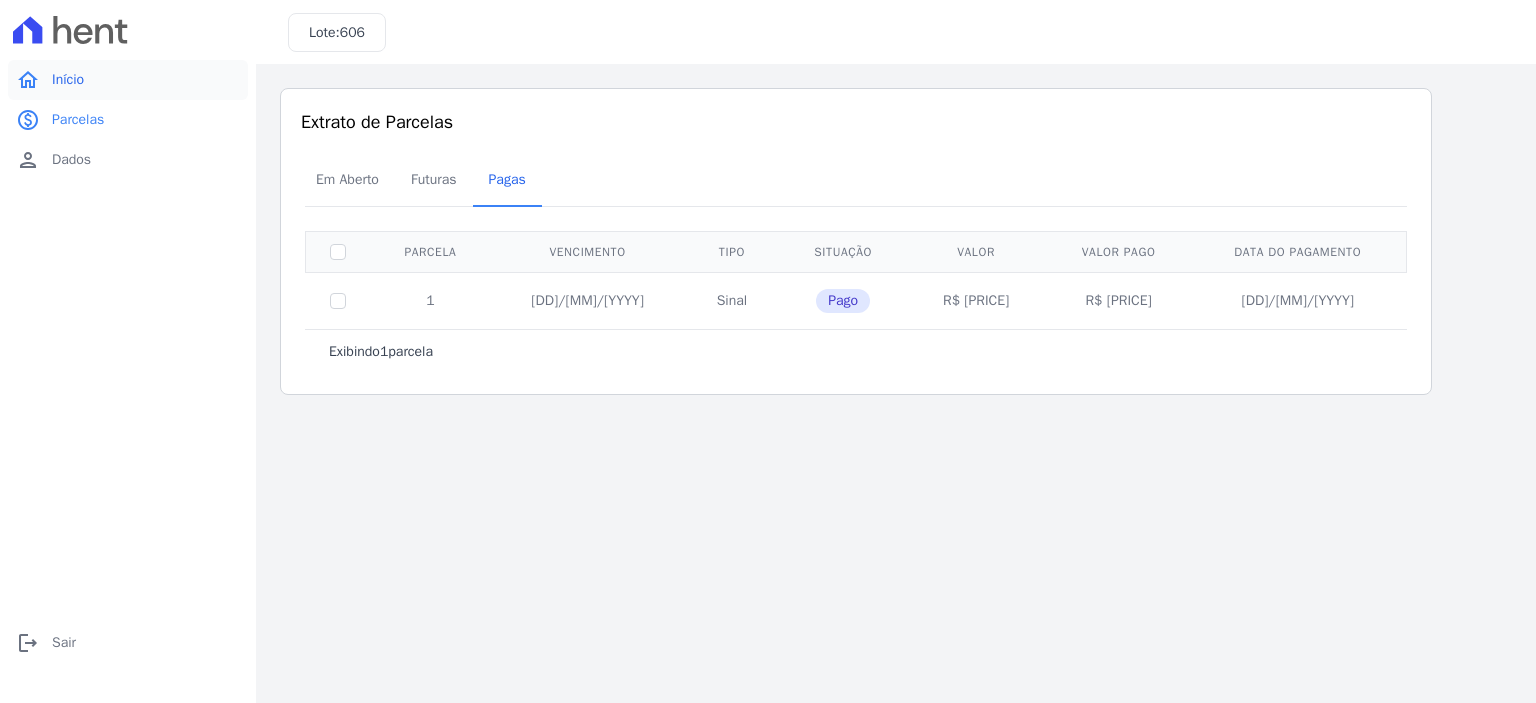 click on "home Início" at bounding box center (128, 80) 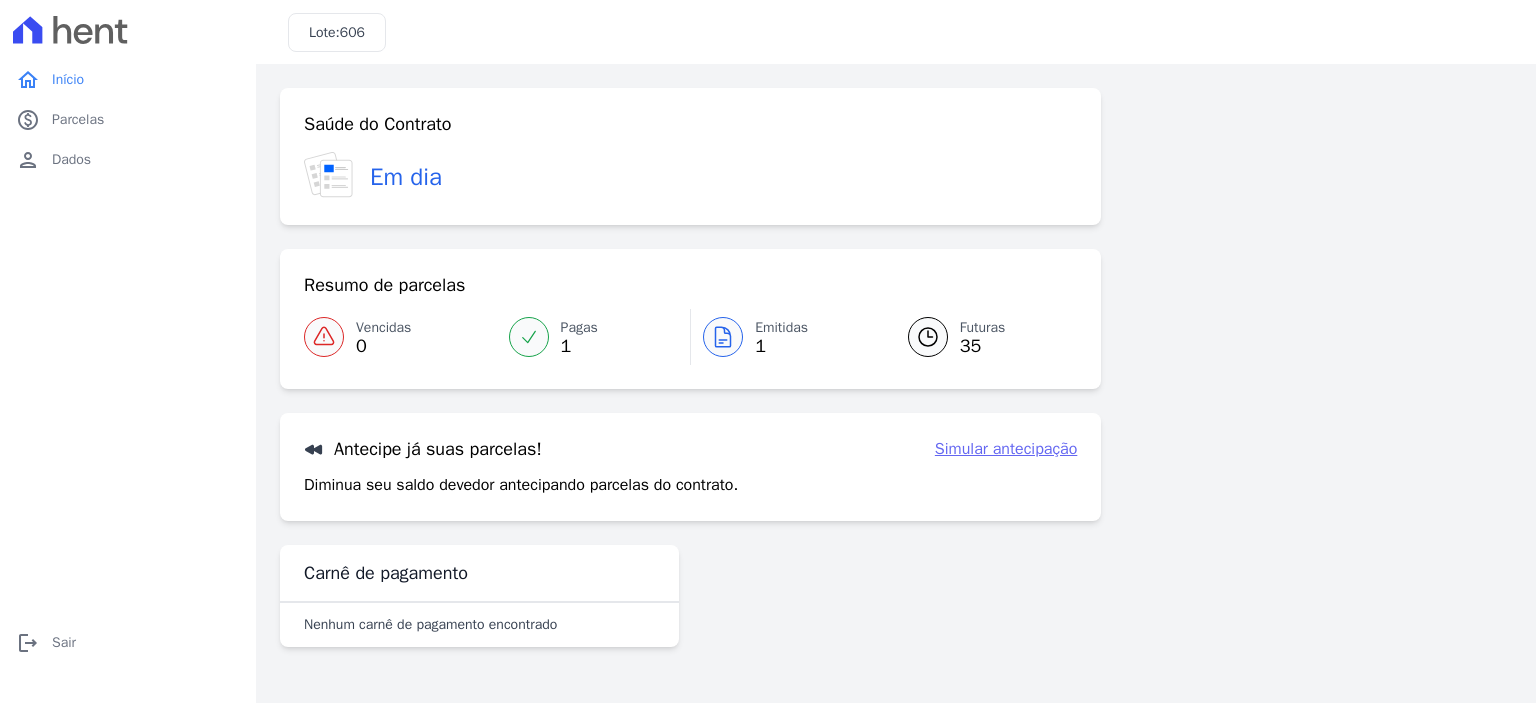 click 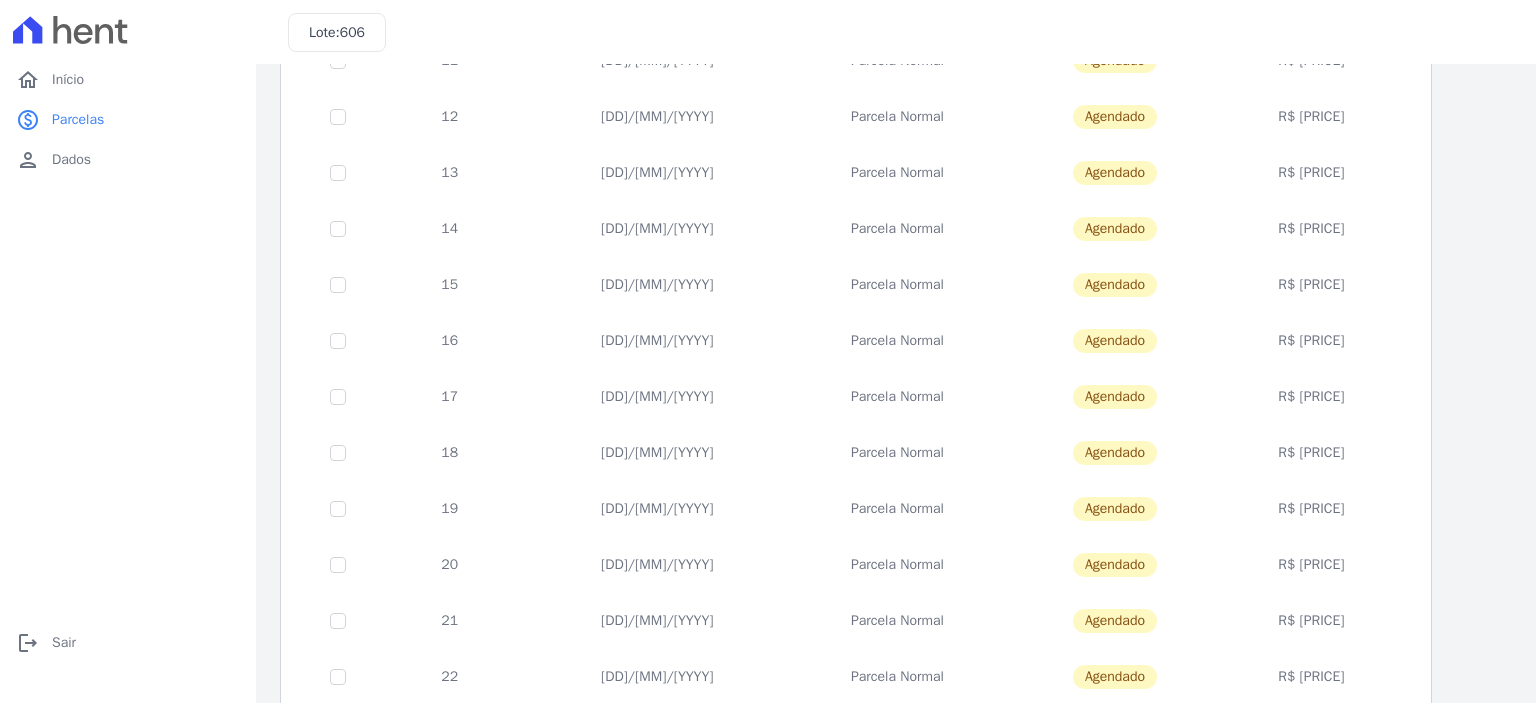 scroll, scrollTop: 803, scrollLeft: 0, axis: vertical 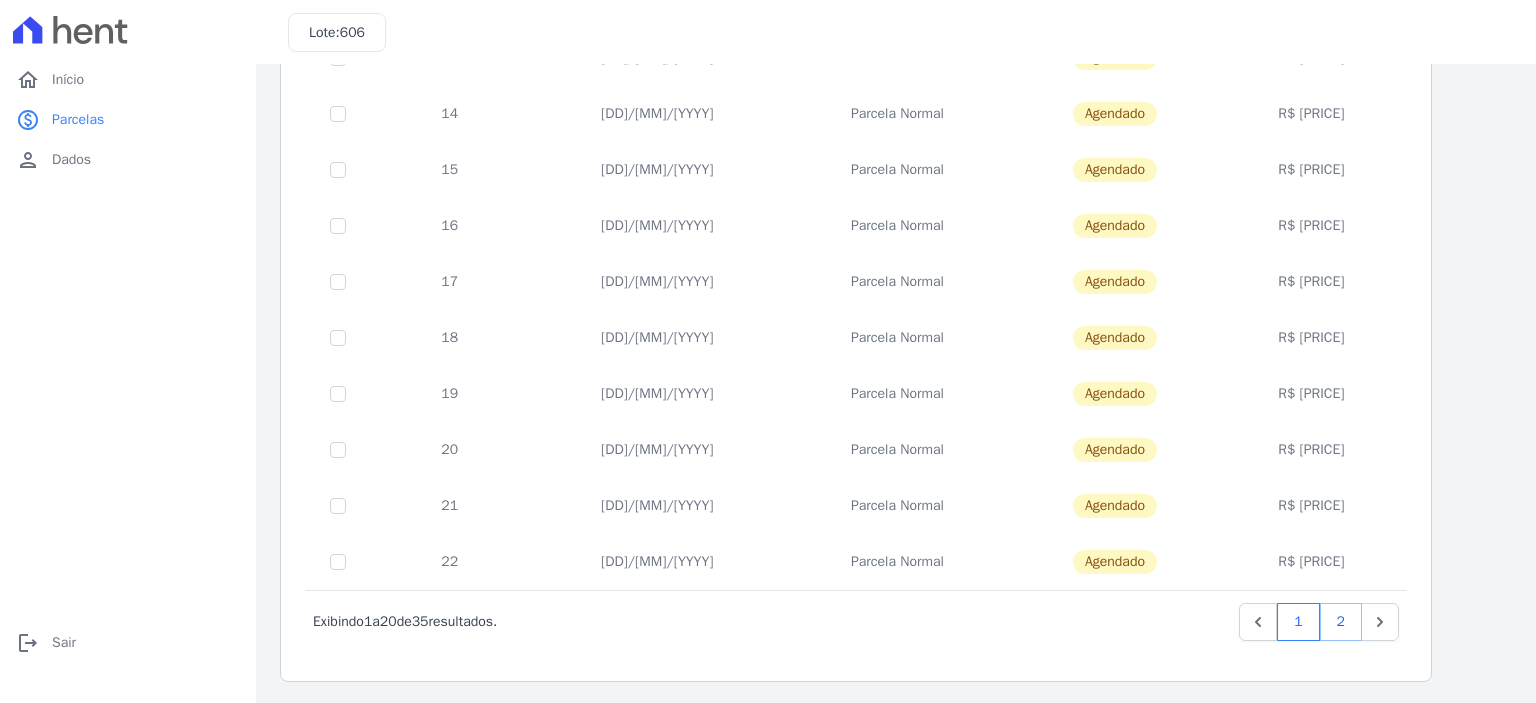 click on "2" at bounding box center (1341, 622) 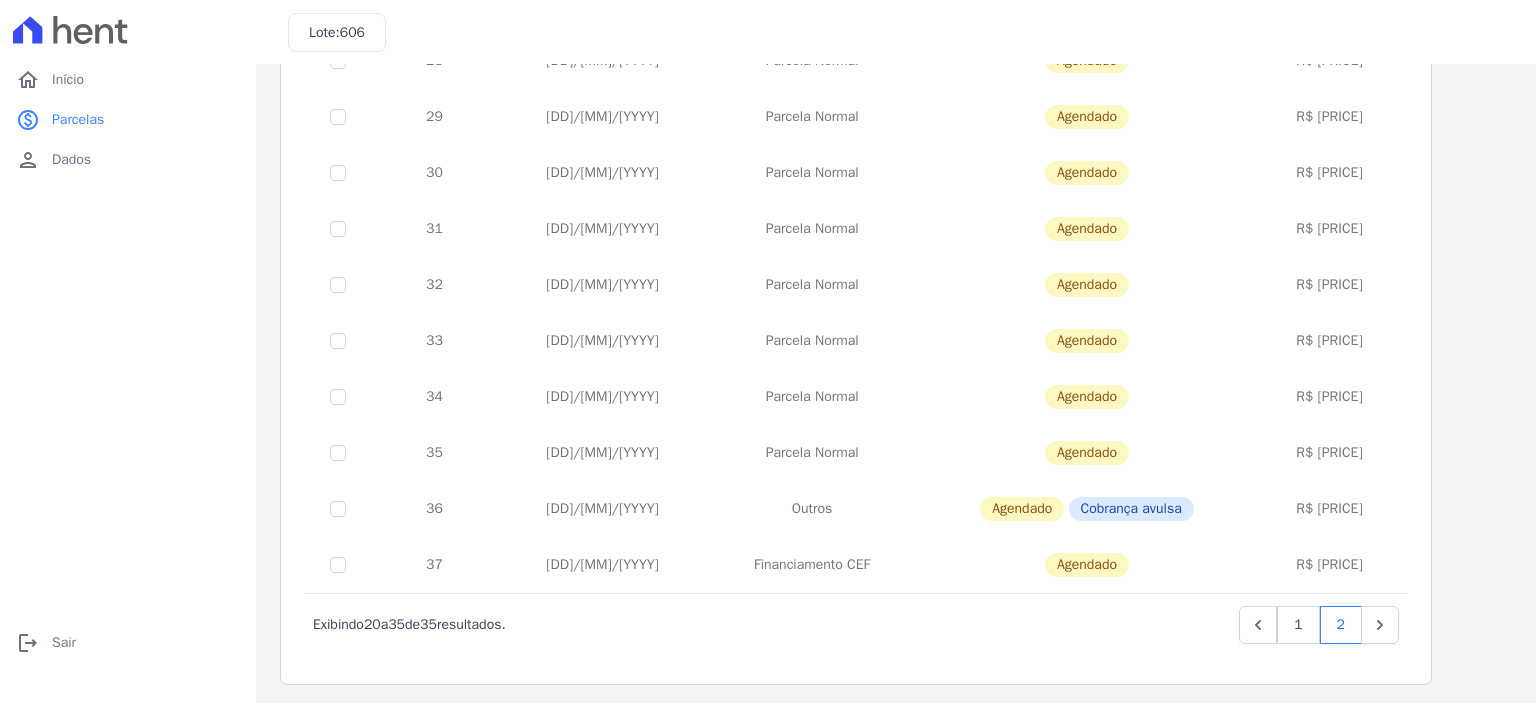 scroll, scrollTop: 523, scrollLeft: 0, axis: vertical 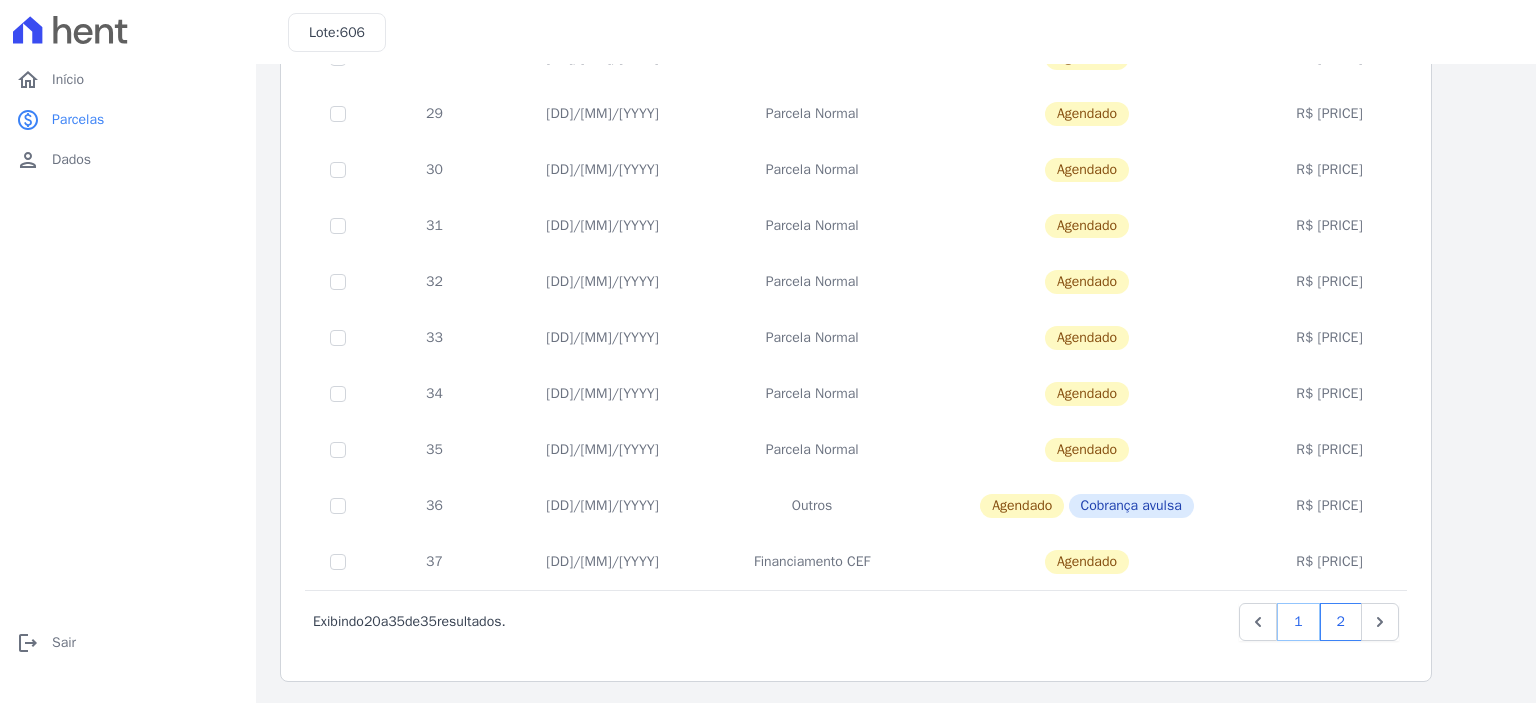 click on "1" at bounding box center [1298, 622] 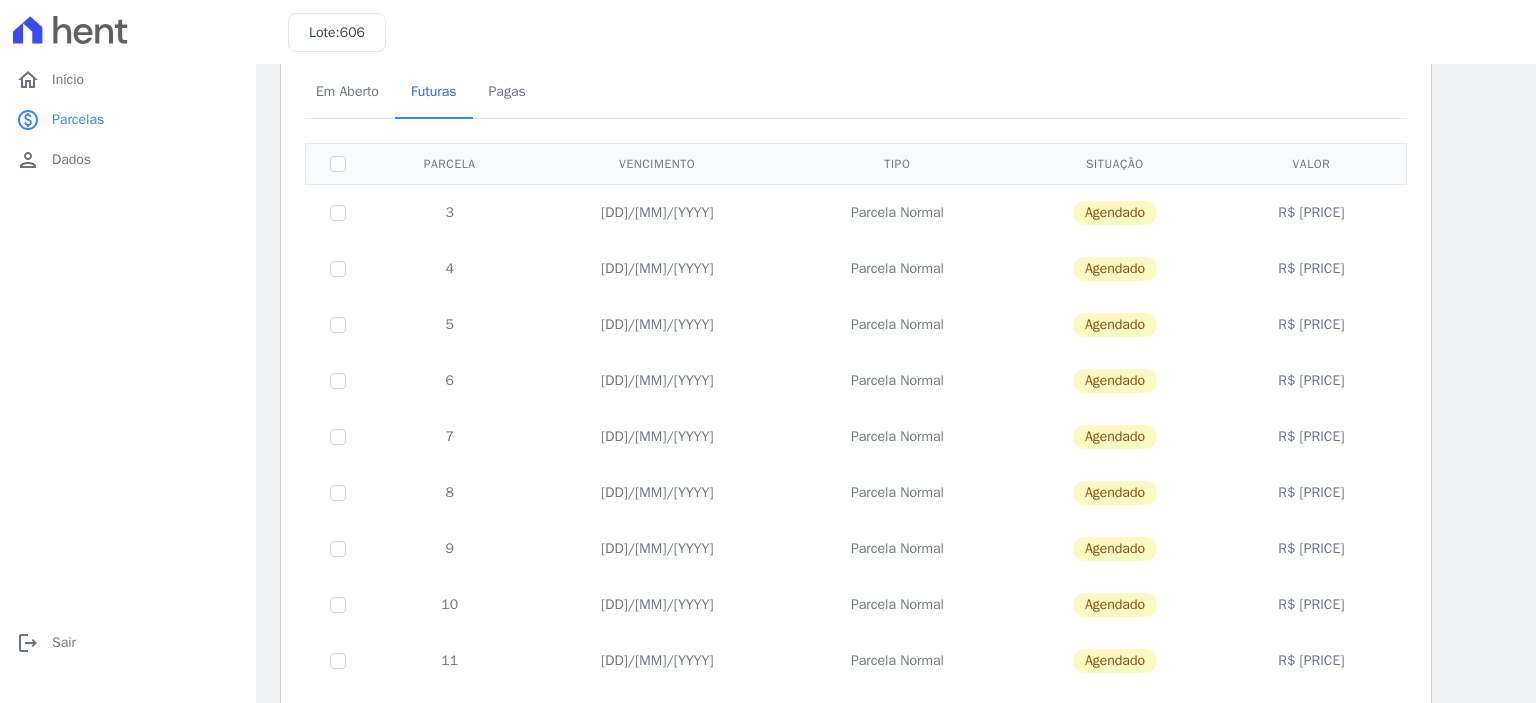 scroll, scrollTop: 0, scrollLeft: 0, axis: both 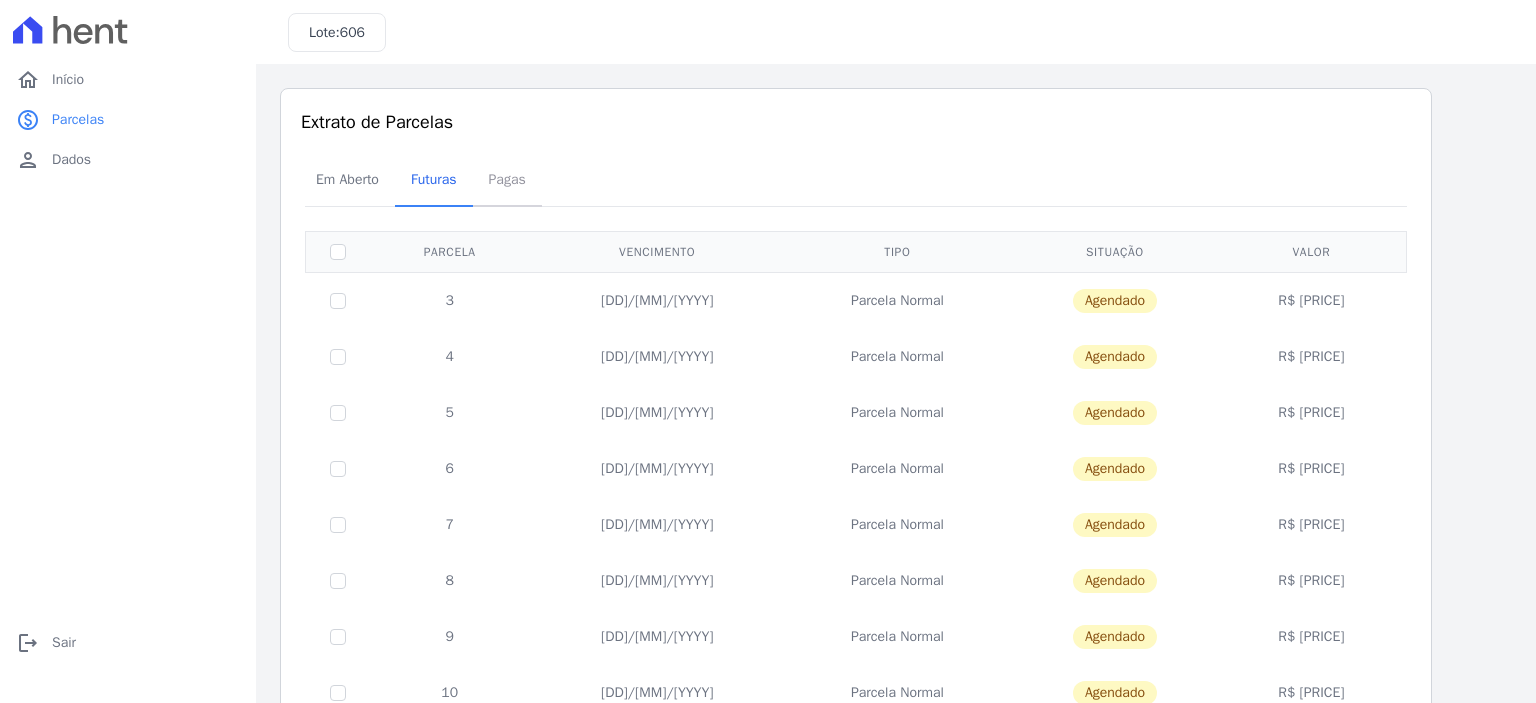click on "Pagas" at bounding box center [507, 179] 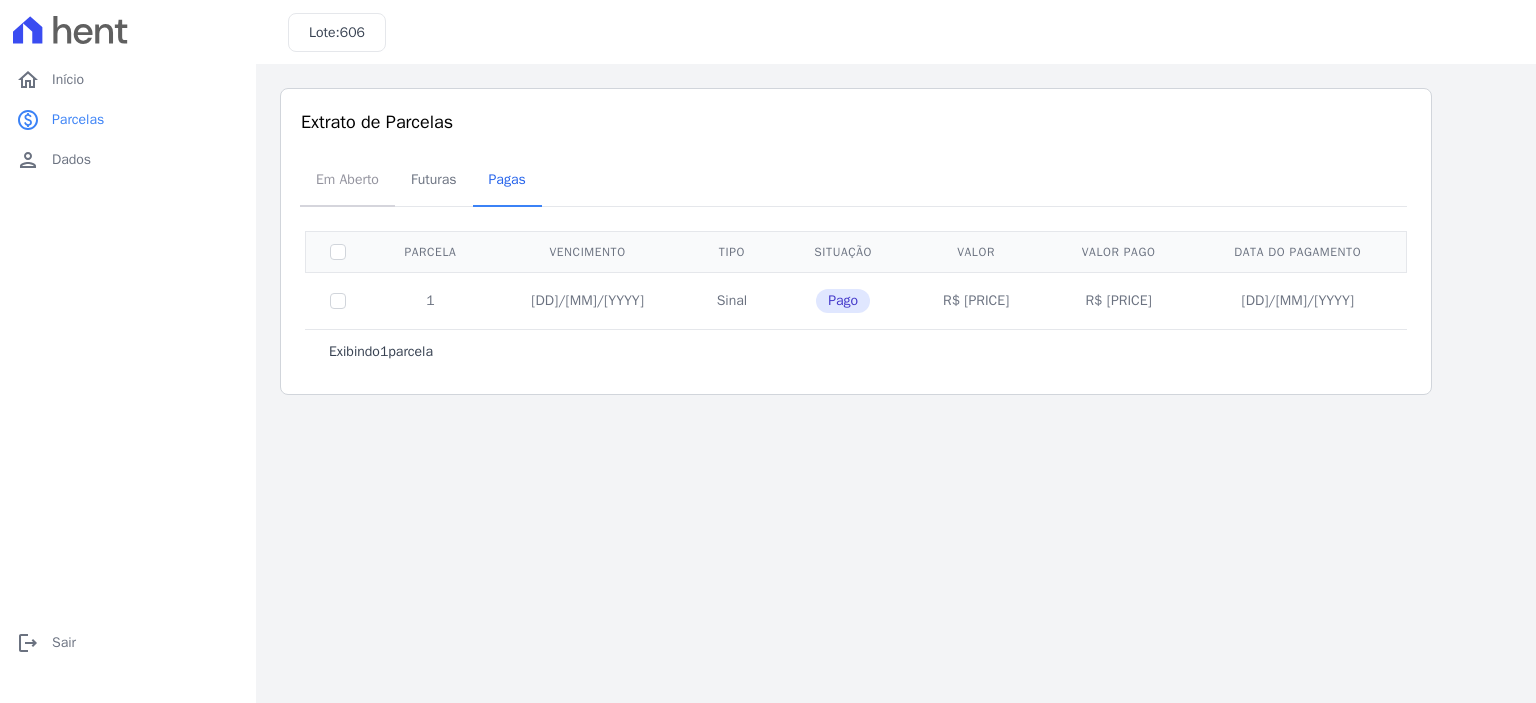 click on "Em Aberto" at bounding box center [347, 179] 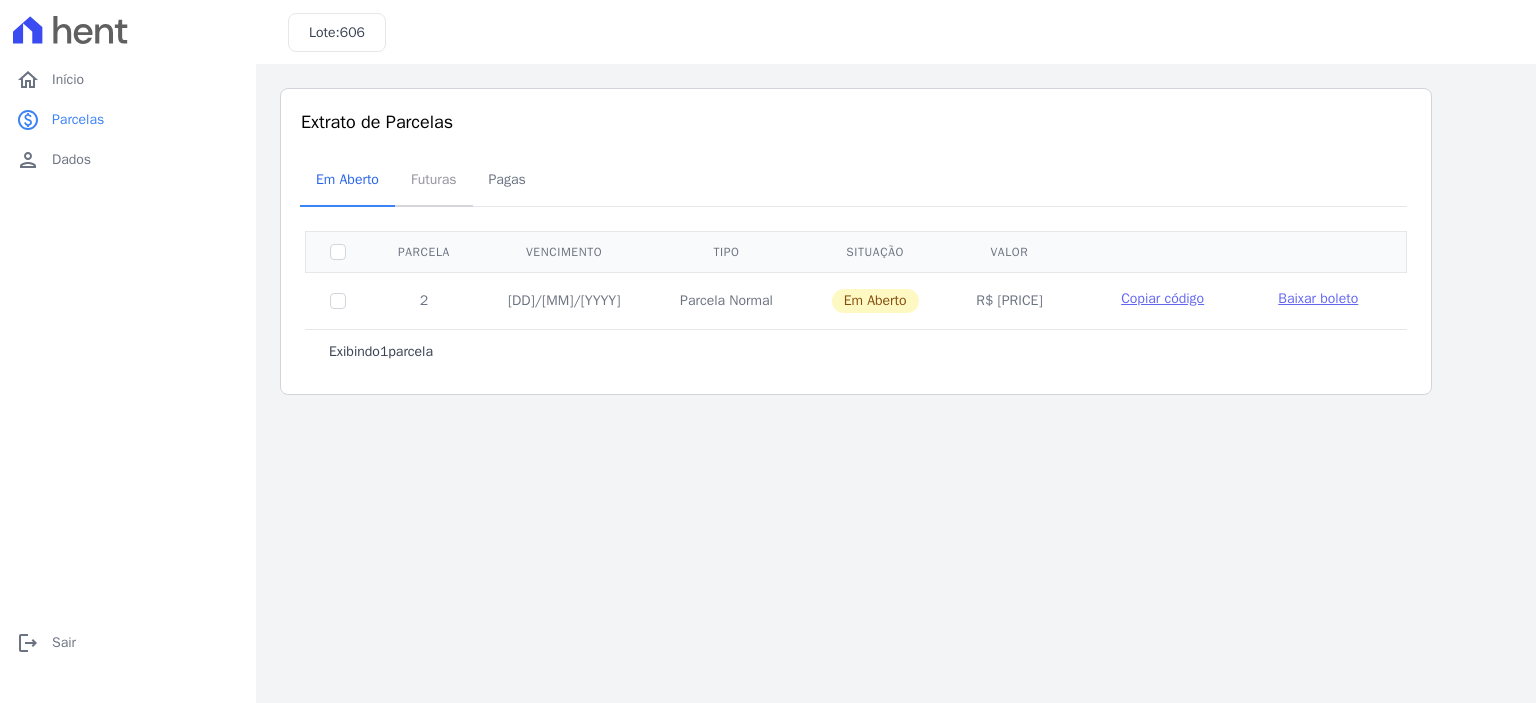 click on "Futuras" at bounding box center [434, 179] 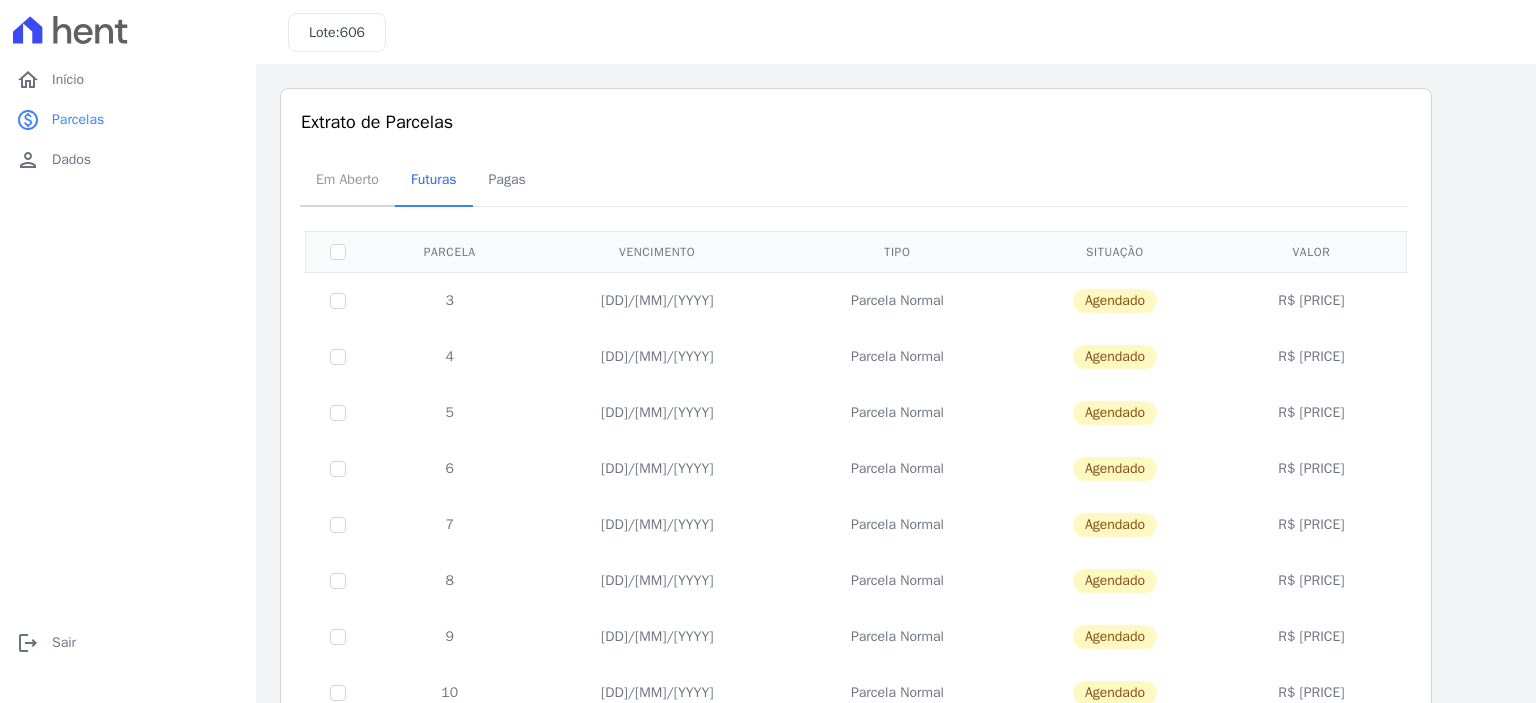 click on "Em Aberto" at bounding box center [347, 179] 